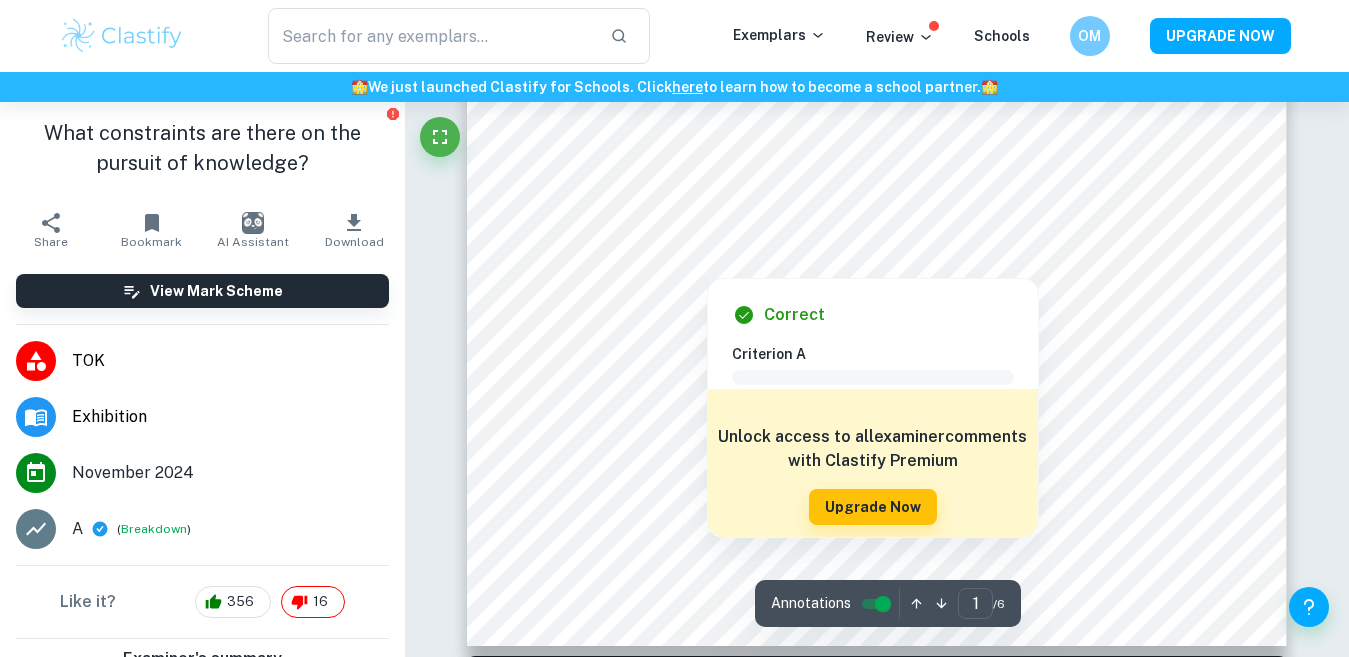 scroll, scrollTop: 496, scrollLeft: 0, axis: vertical 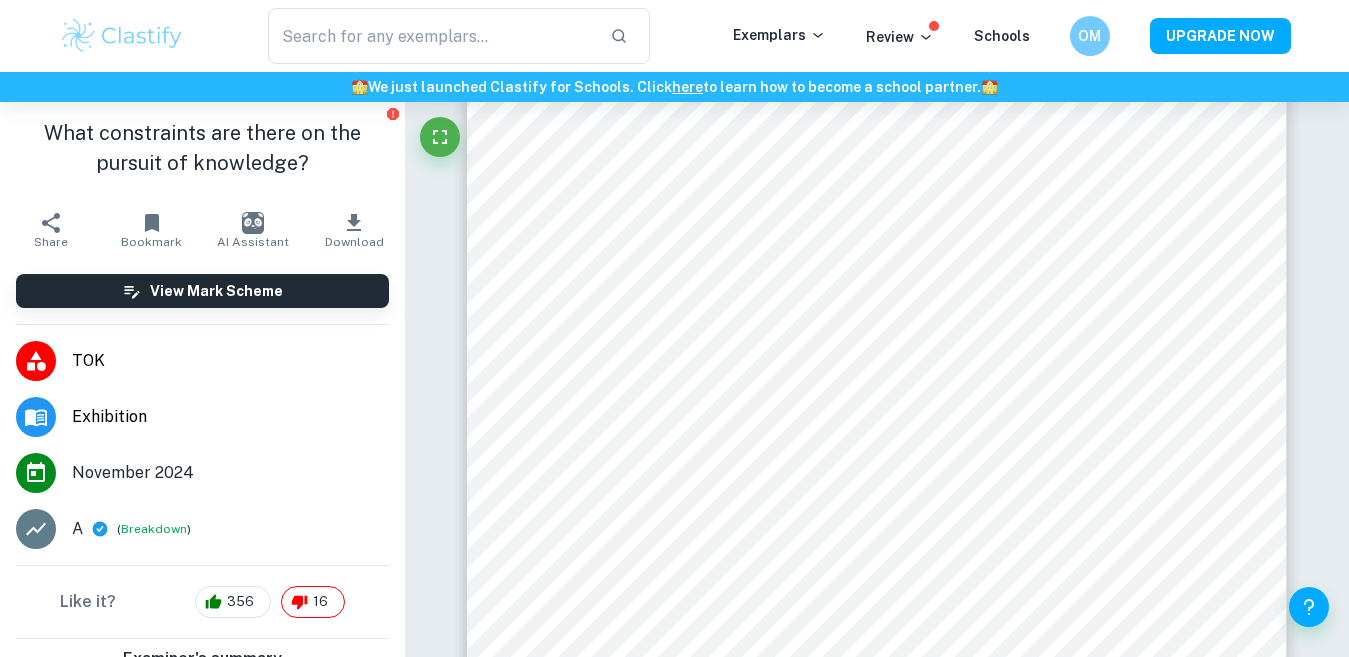click 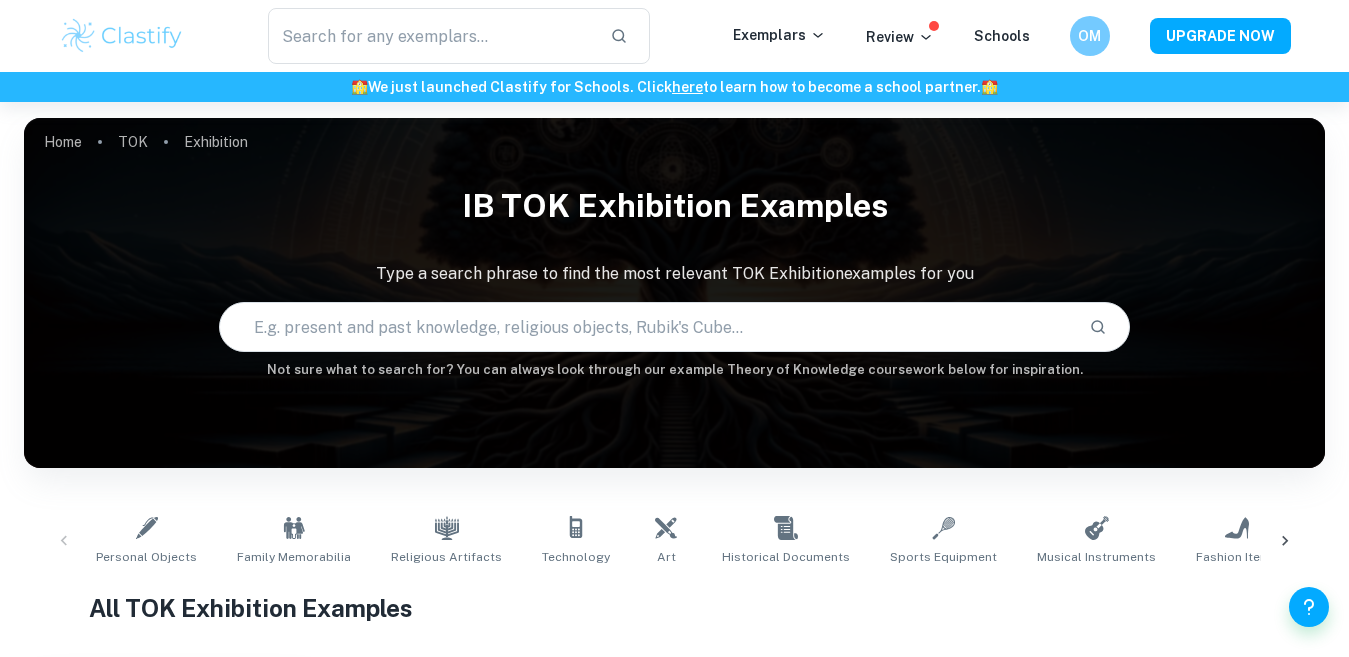 scroll, scrollTop: 476, scrollLeft: 0, axis: vertical 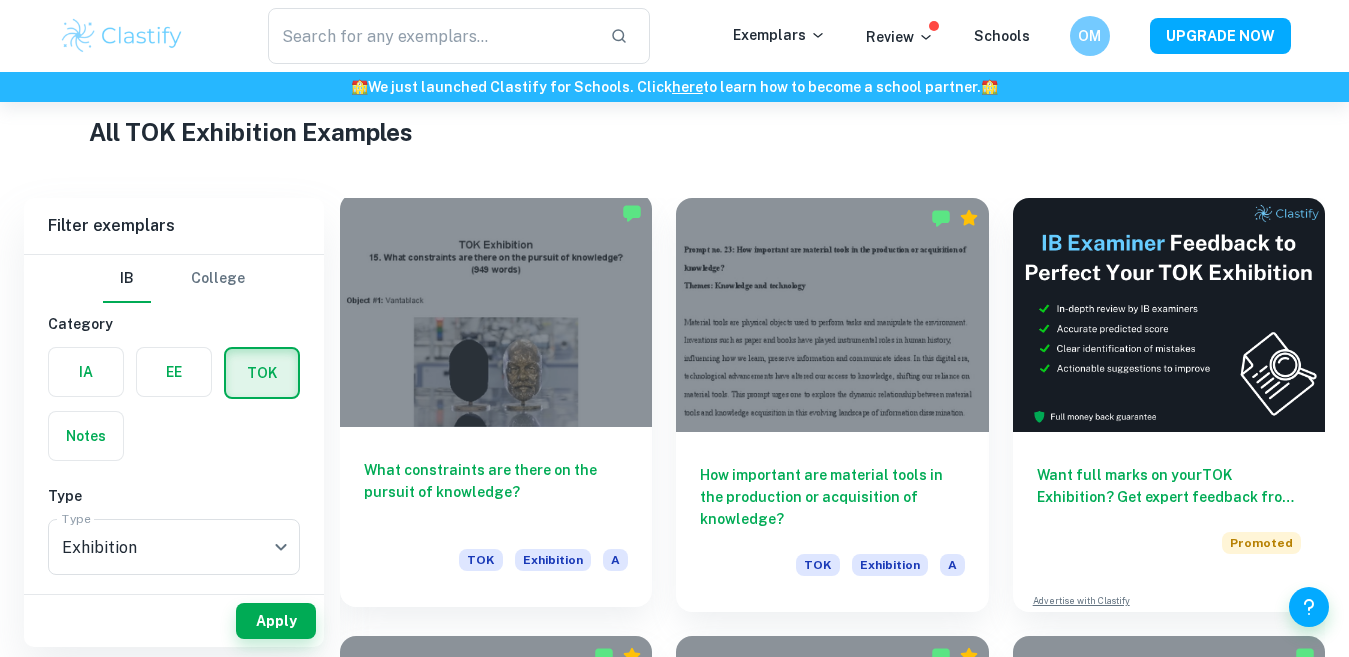 click at bounding box center (496, 310) 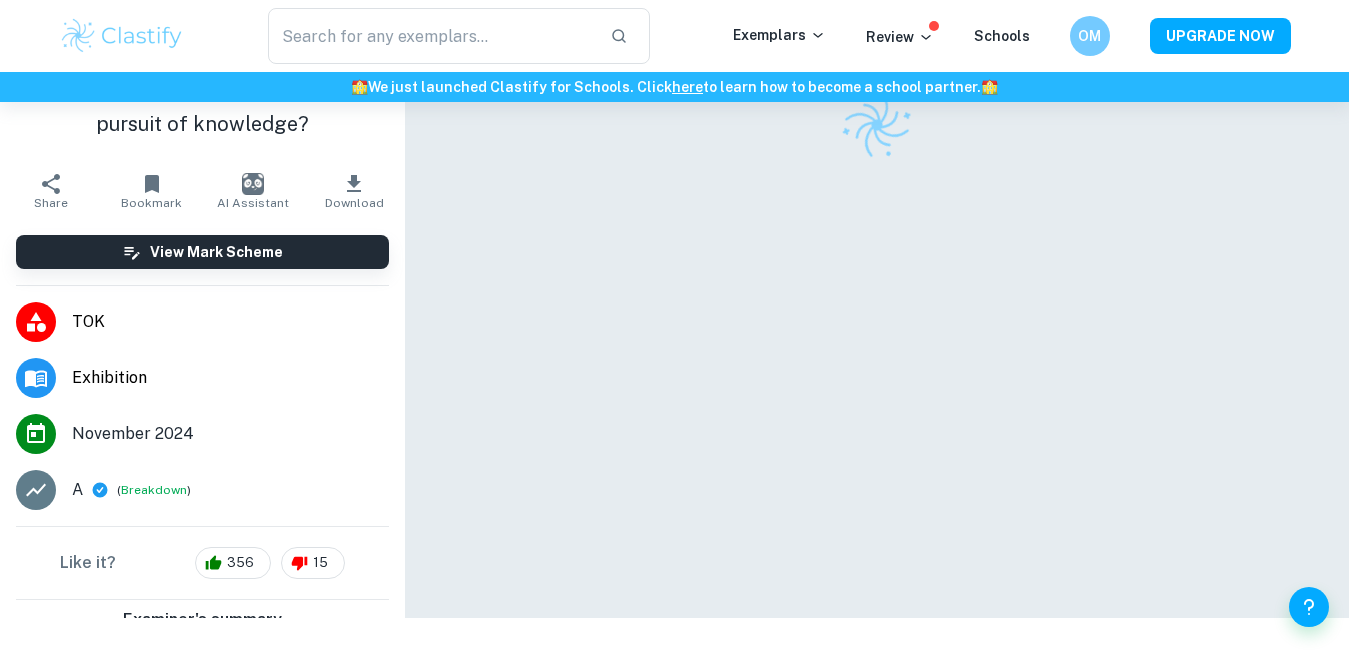 scroll, scrollTop: 0, scrollLeft: 0, axis: both 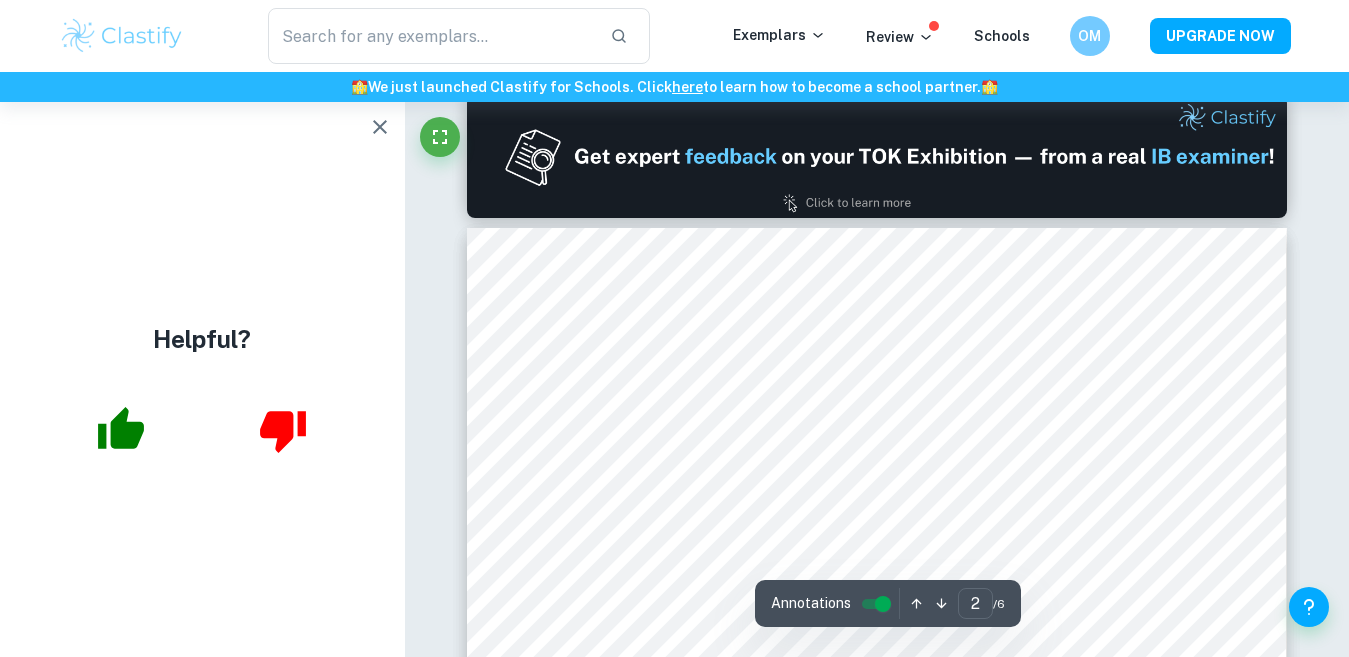 type on "1" 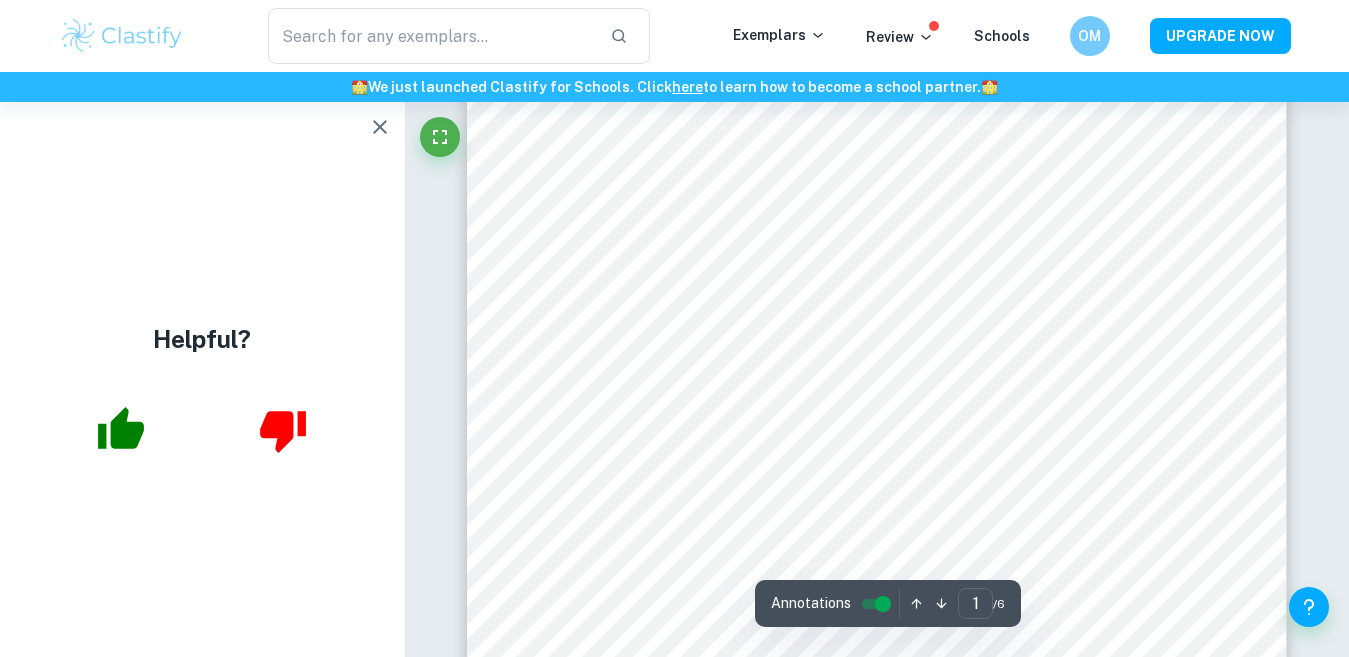 scroll, scrollTop: 132, scrollLeft: 0, axis: vertical 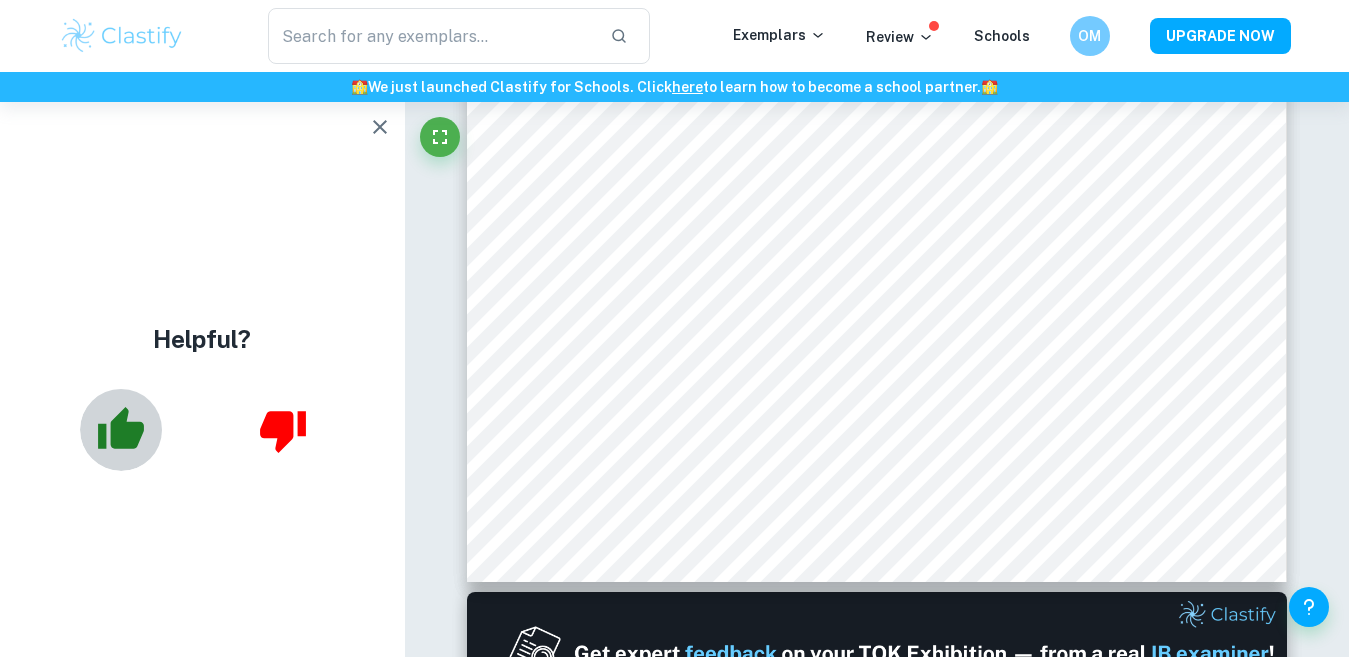 click 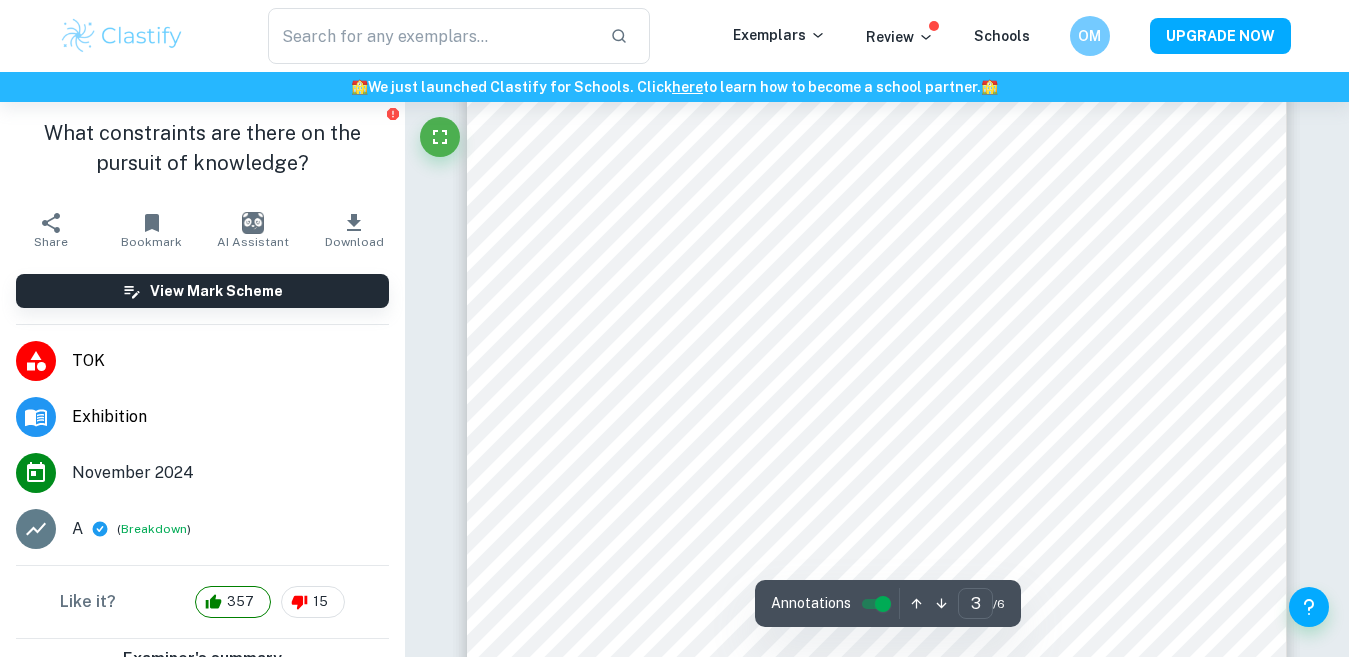 scroll, scrollTop: 2541, scrollLeft: 0, axis: vertical 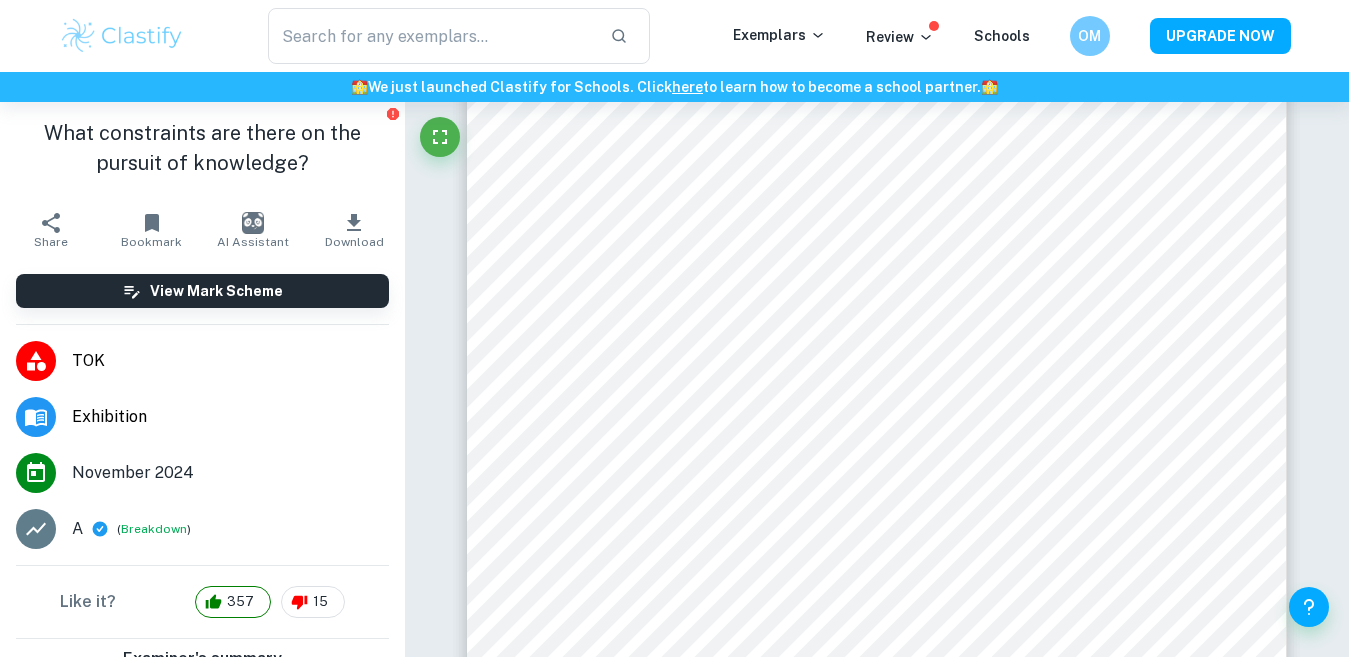 click on "15" at bounding box center (320, 602) 